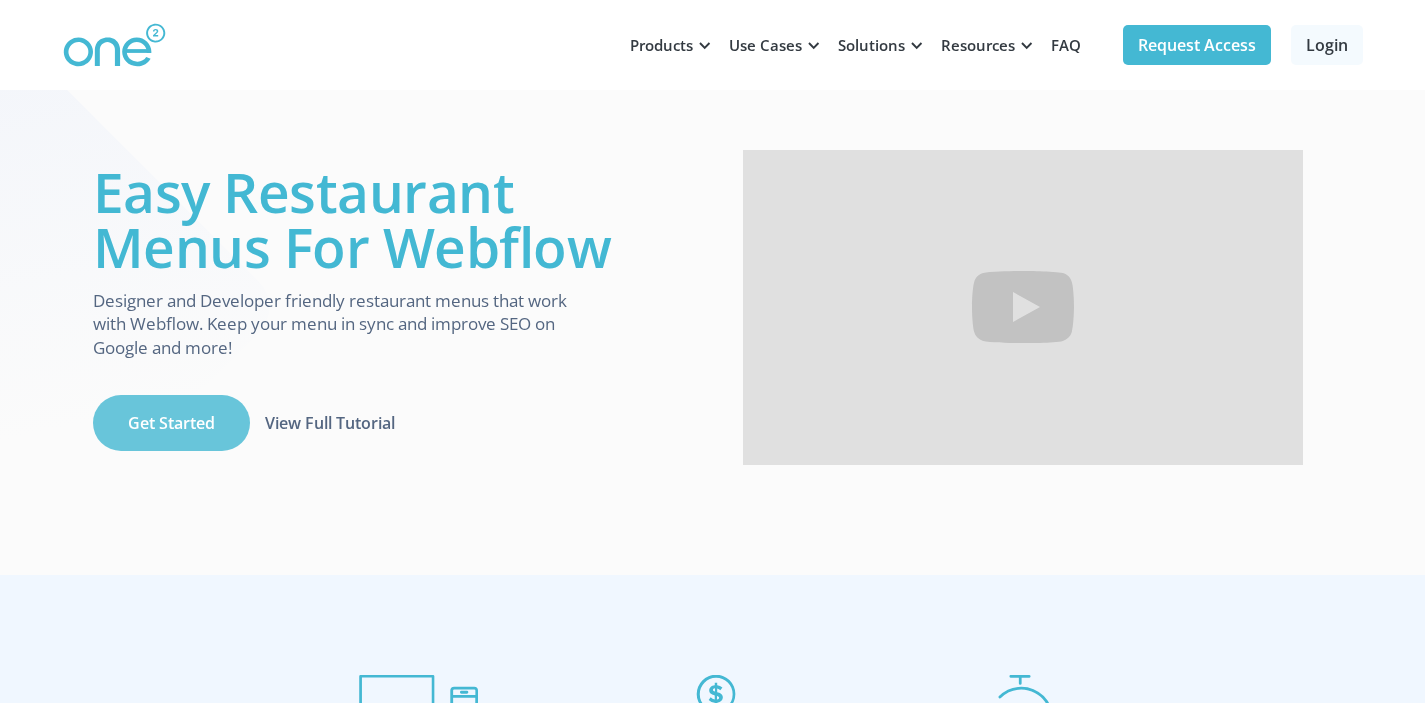 scroll, scrollTop: 0, scrollLeft: 0, axis: both 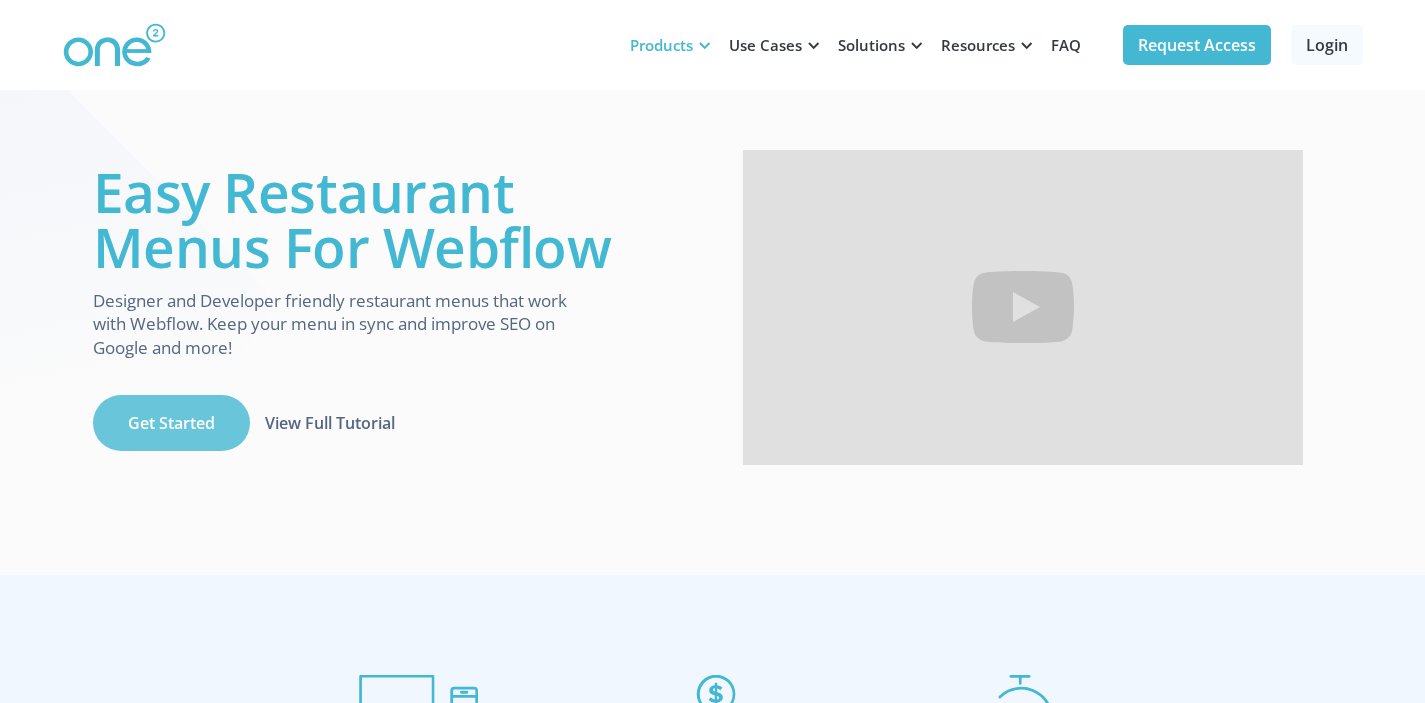 click on "Products" at bounding box center [661, 45] 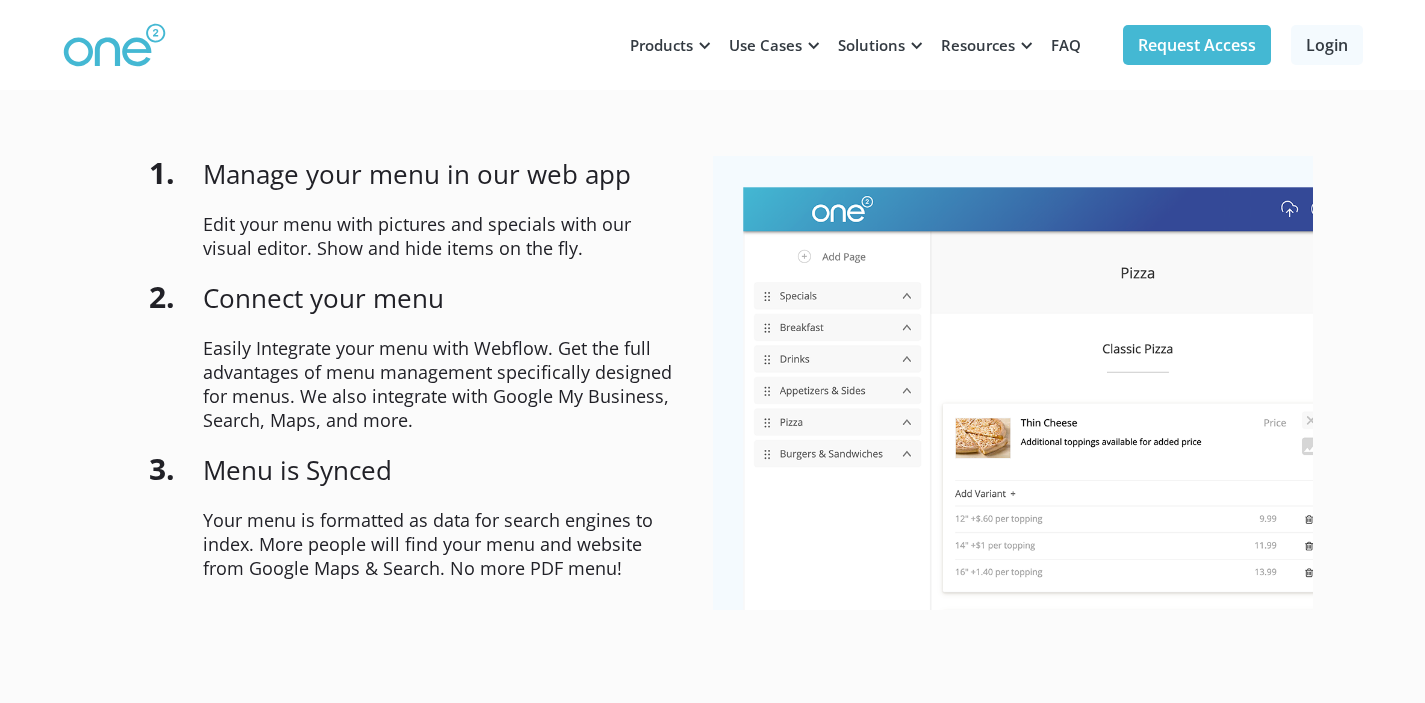 scroll, scrollTop: 2474, scrollLeft: 0, axis: vertical 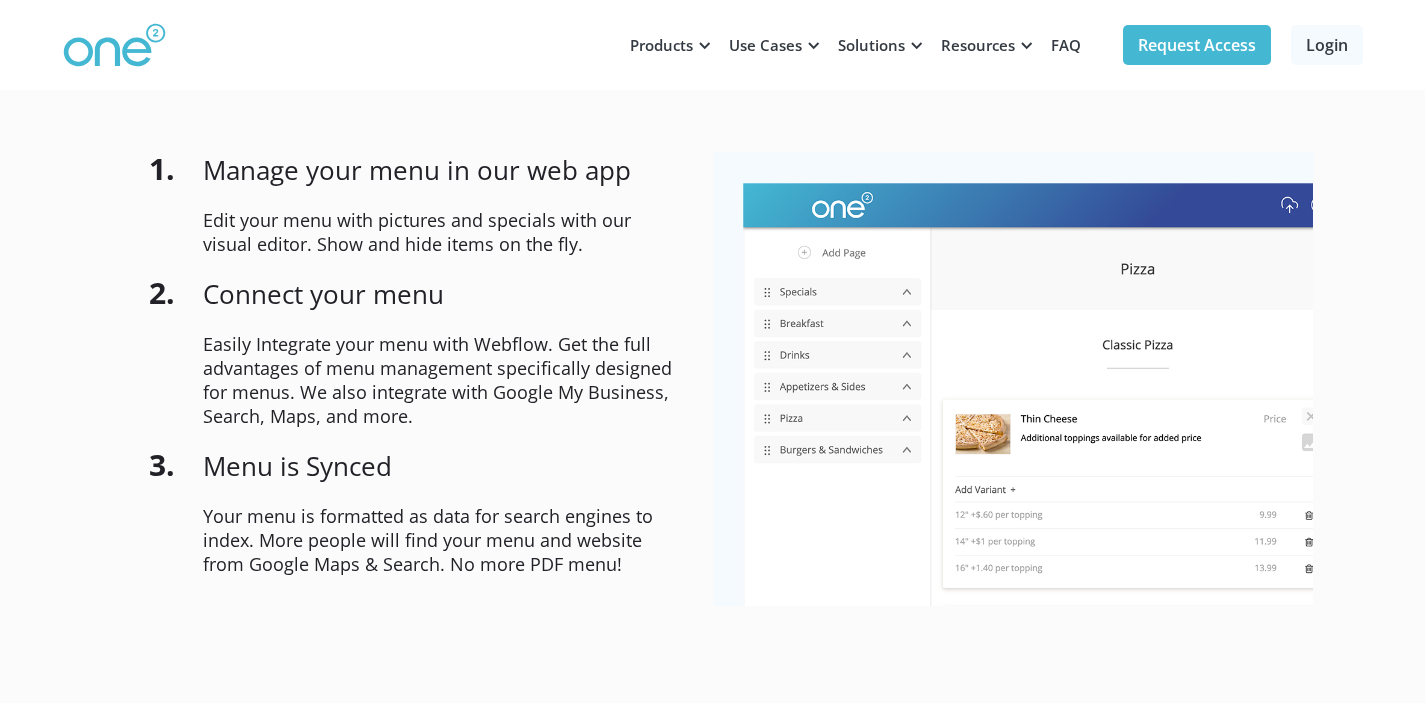 click on "Easy Restaurant Menus For Webflow Designer and Developer friendly restaurant menus that work with Webflow. Keep your menu in sync and improve SEO on Google and more! Get Started View Full Tutorial Products Menu A/B Testing Test imagery, titles, and descriptions. Convert more. Contactless Menus Safe, beautiful, responsive menus. Touchless QR codes. Use Cases For Restaurants Solutions for dine in and online service For Ghost Kitchens For online only virtual kitchens. Related Articles Get rid of your PDF Menu What is a Contactless Touchless Menu? Solutions Food Trucks Solutions for dine in and online service Resources One2 Blog Resources and Insights One2 Free QR Generator Online QR code generator Latest Education Guide Learn More FAQ Request Access Login Mobile responsive menus for SEO Better visibility in Google services Update specials and menu instantly Easy SEO Keep your menu in sync everywhere Keep your clients in control of their menu, without having to contact you to update their PDF or HTML Menu!" at bounding box center [712, -10] 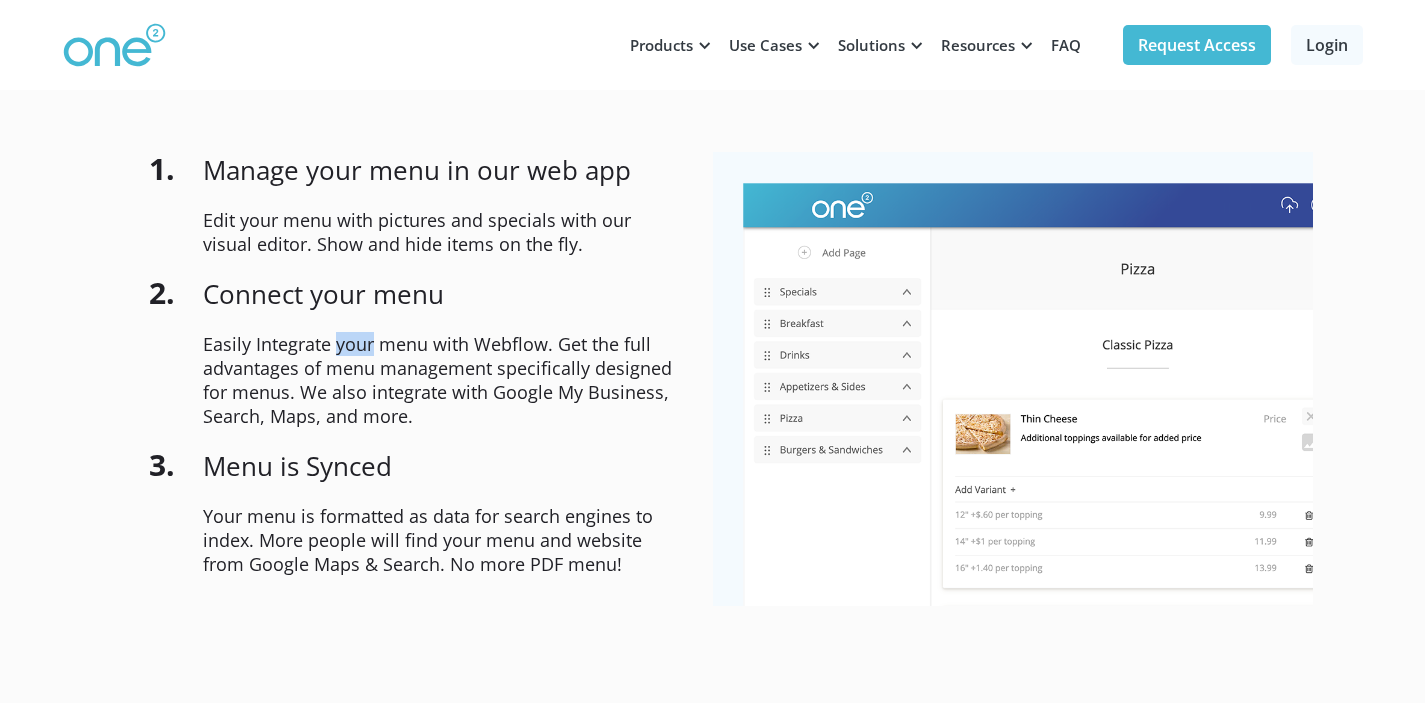 click on "Easily Integrate your menu with Webflow. Get the full advantages of menu management specifically designed for menus. We also integrate with Google My Business, Search, Maps, and more." at bounding box center (443, 232) 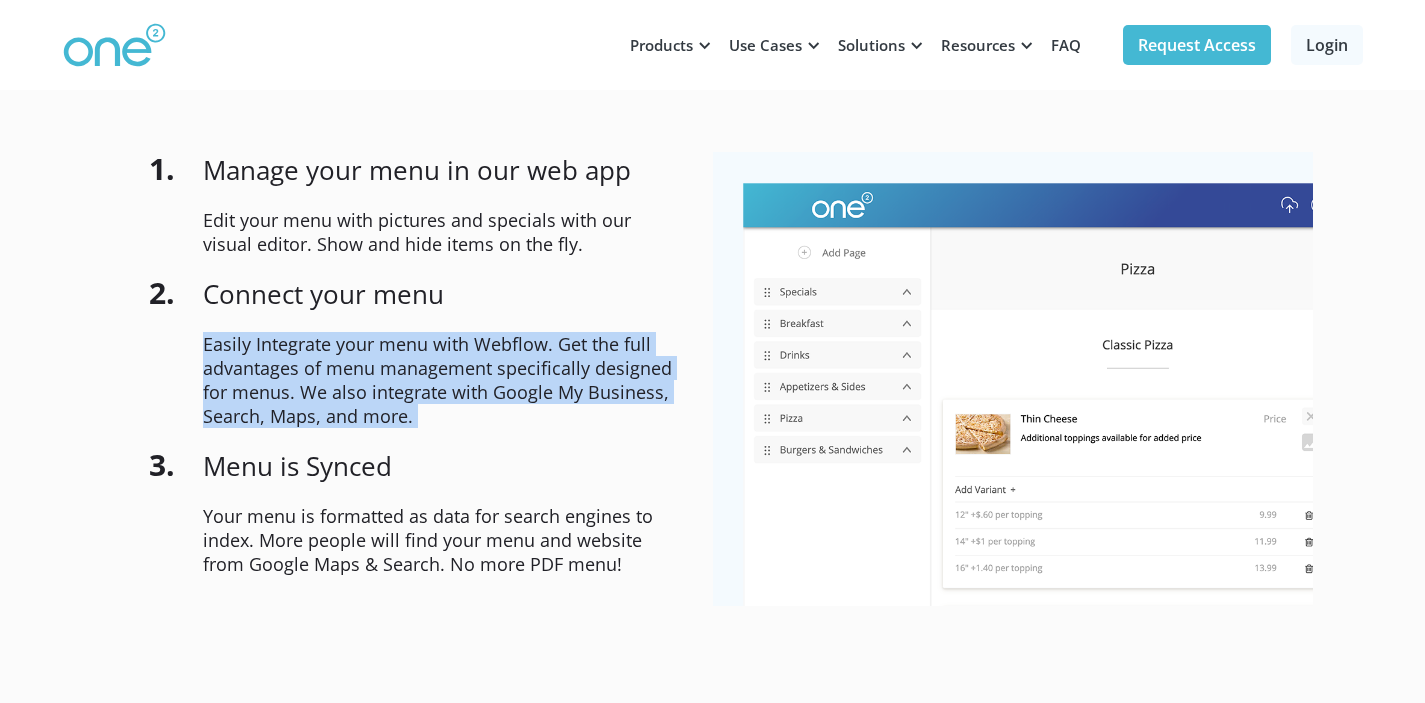 click on "Easily Integrate your menu with Webflow. Get the full advantages of menu management specifically designed for menus. We also integrate with Google My Business, Search, Maps, and more." at bounding box center (443, 232) 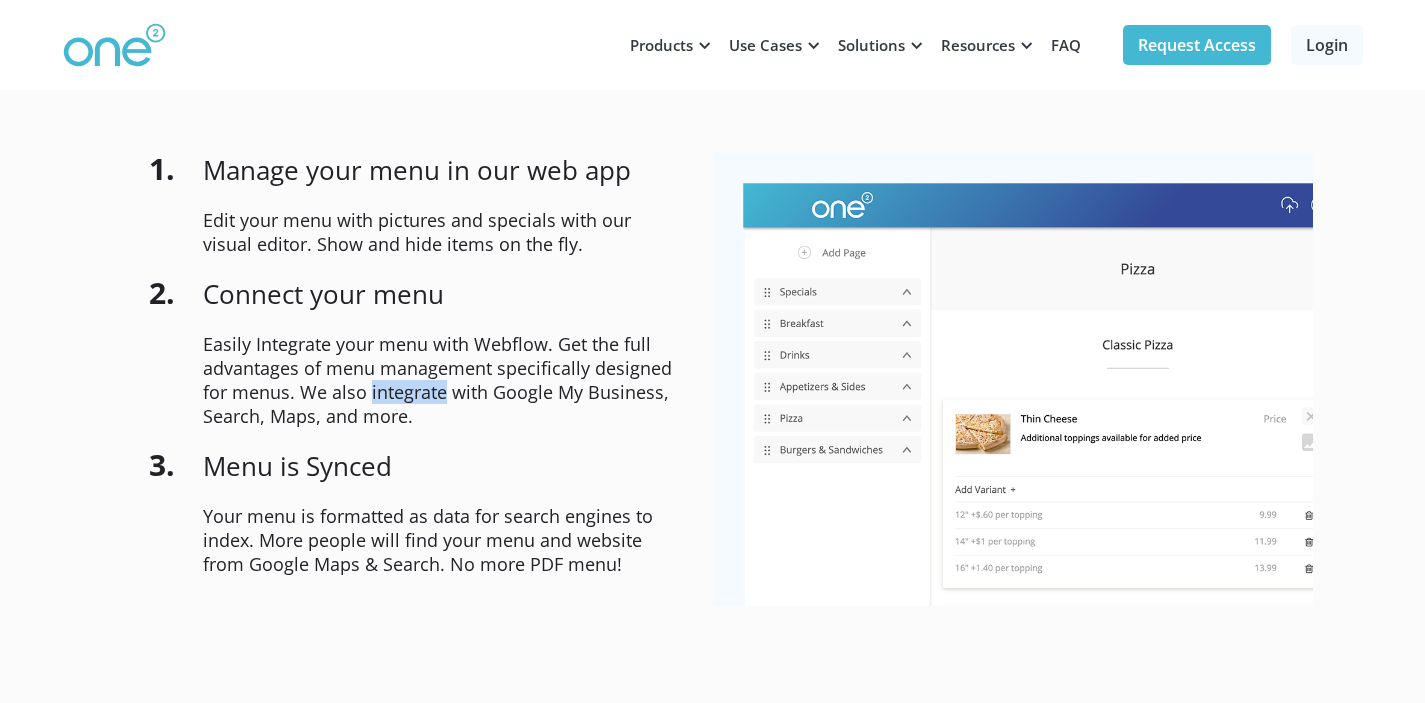 click on "Easily Integrate your menu with Webflow. Get the full advantages of menu management specifically designed for menus. We also integrate with Google My Business, Search, Maps, and more." at bounding box center (443, 232) 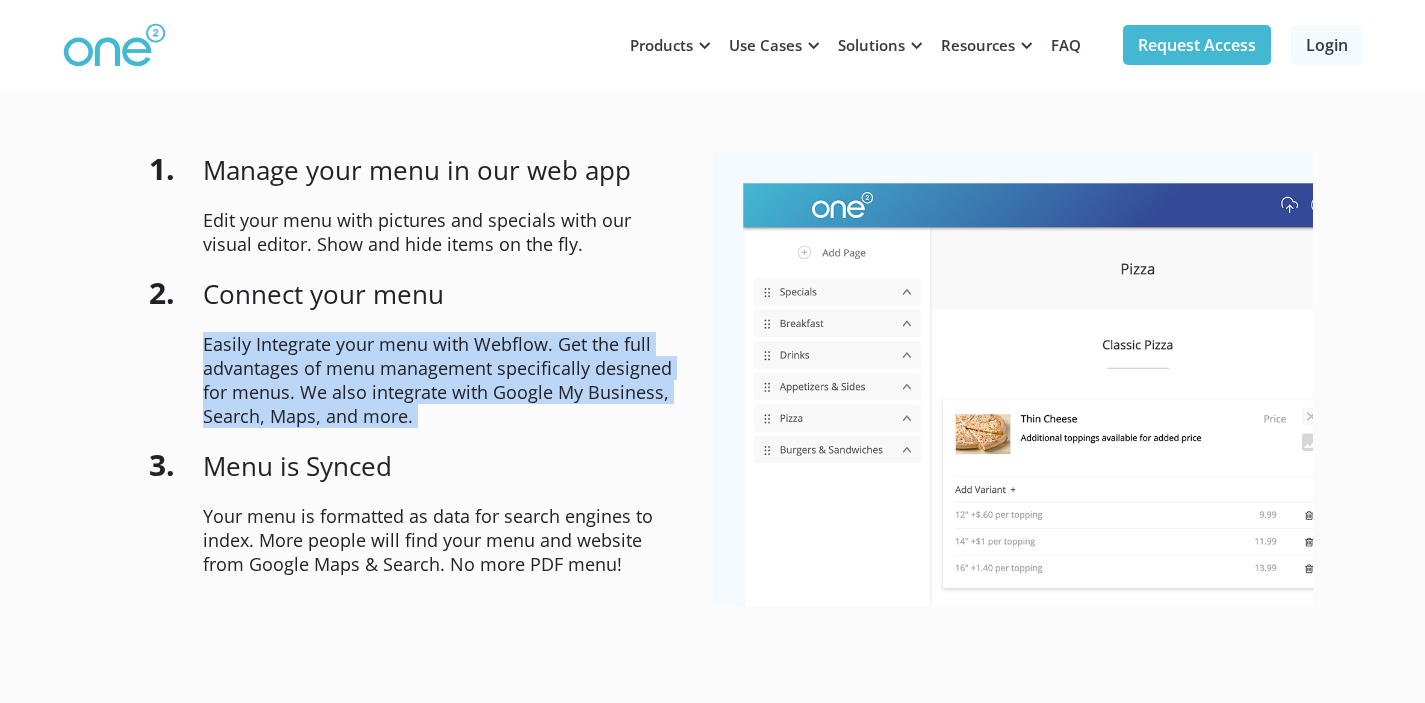 click on "Easily Integrate your menu with Webflow. Get the full advantages of menu management specifically designed for menus. We also integrate with Google My Business, Search, Maps, and more." at bounding box center (443, 232) 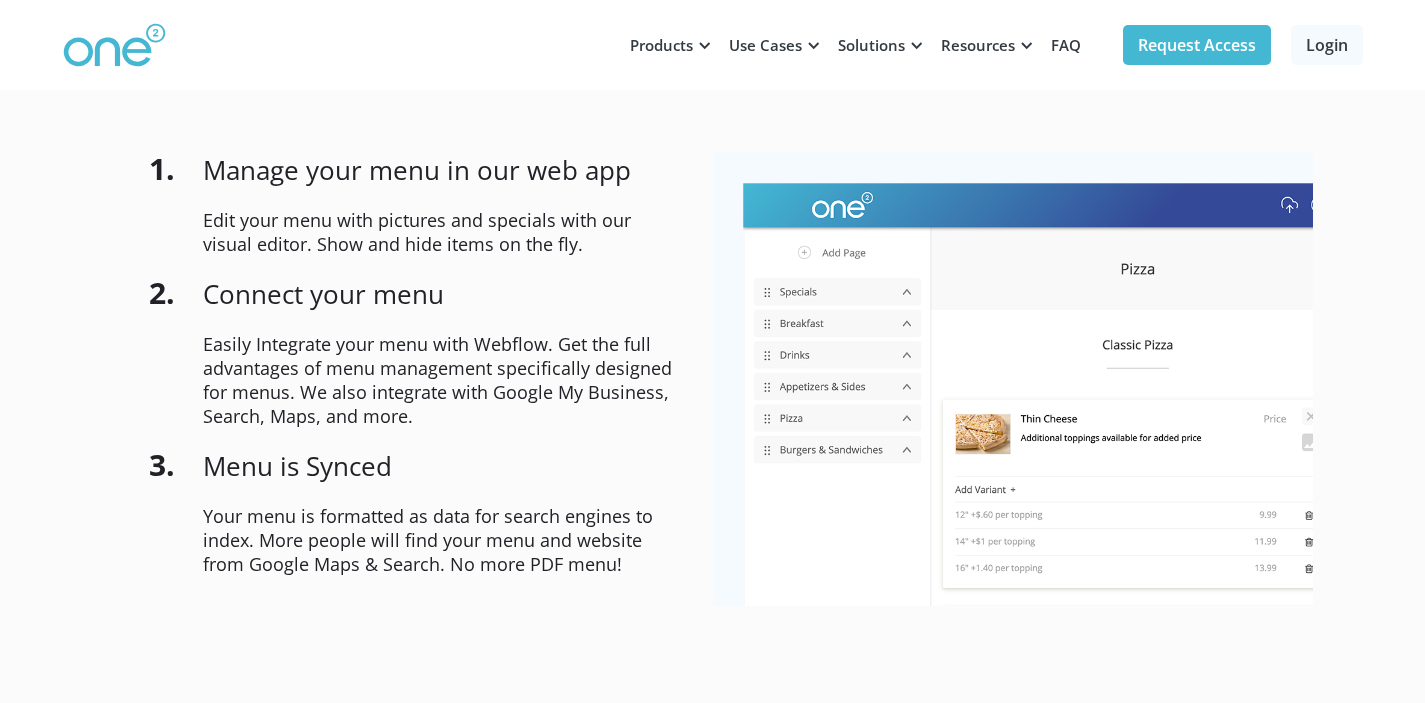 click on "Easily Integrate your menu with Webflow. Get the full advantages of menu management specifically designed for menus. We also integrate with Google My Business, Search, Maps, and more." at bounding box center (443, 232) 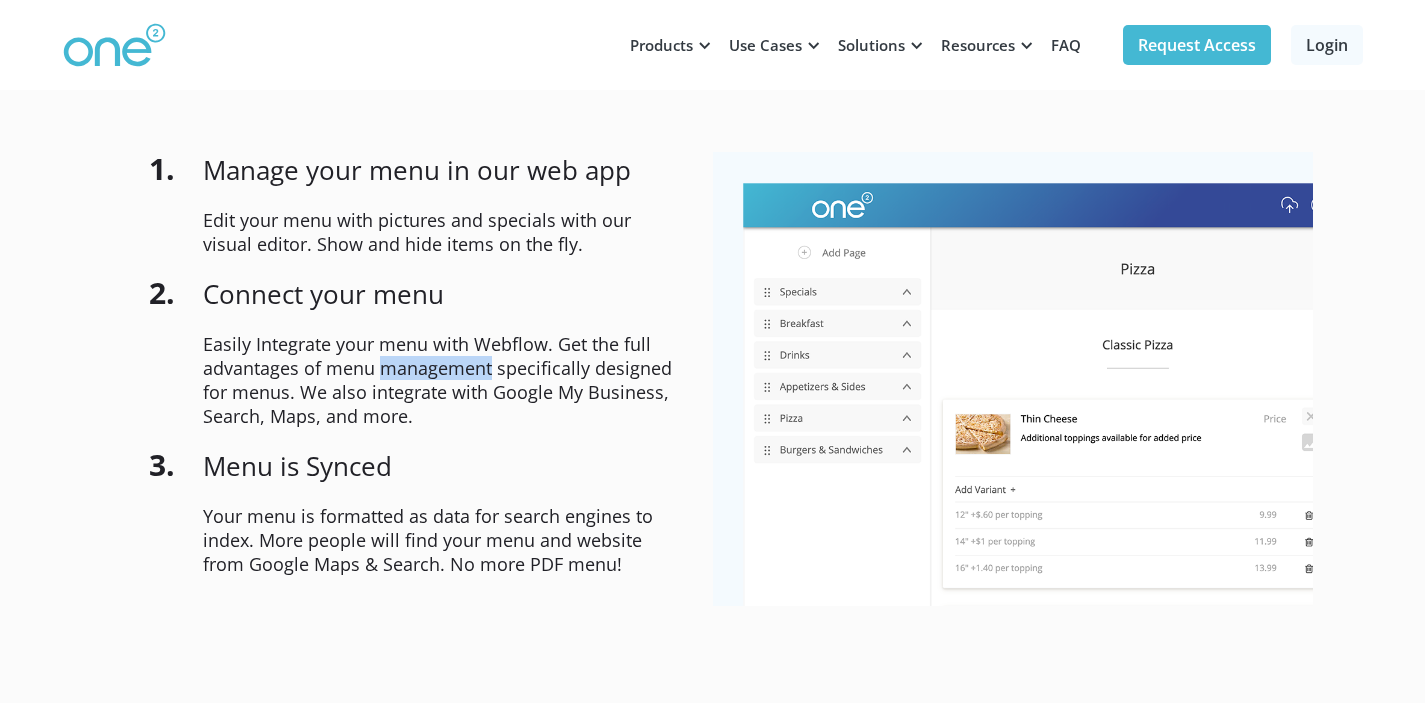 click on "Easily Integrate your menu with Webflow. Get the full advantages of menu management specifically designed for menus. We also integrate with Google My Business, Search, Maps, and more." at bounding box center (443, 232) 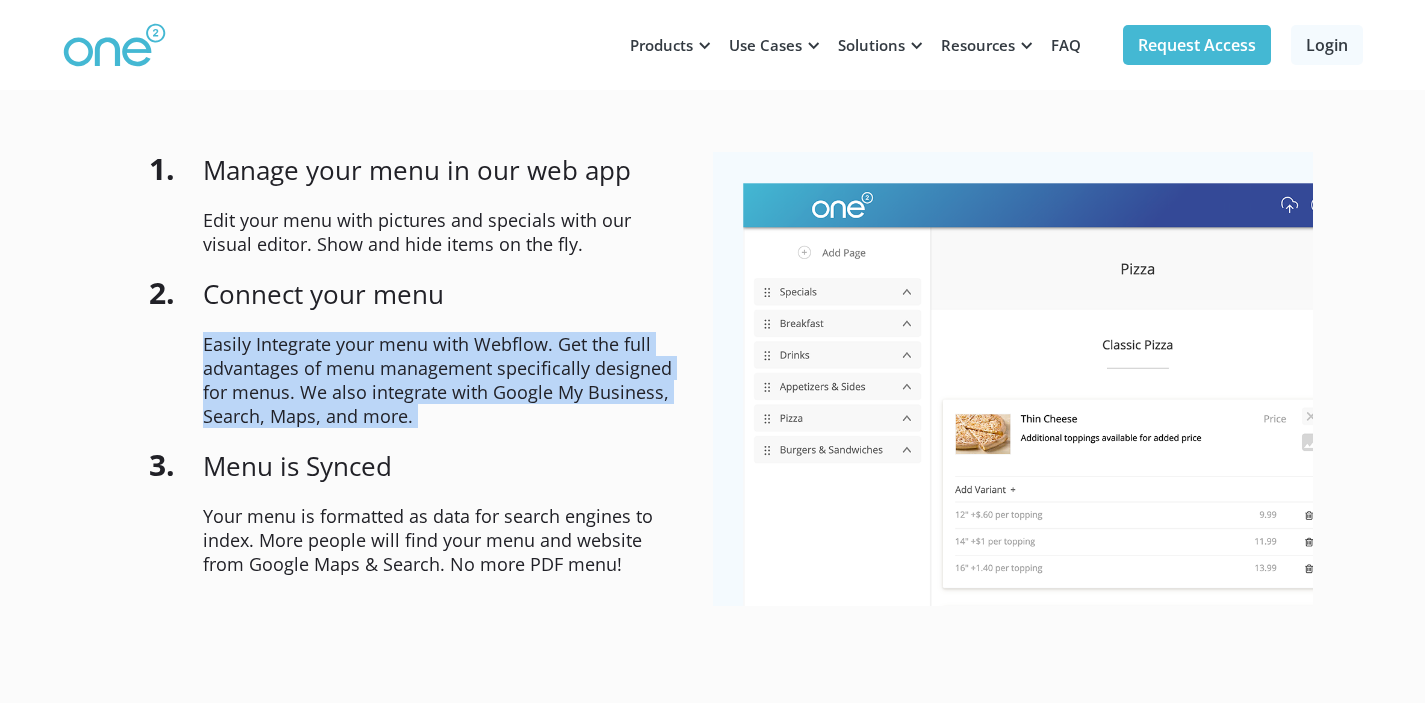 click on "Easily Integrate your menu with Webflow. Get the full advantages of menu management specifically designed for menus. We also integrate with Google My Business, Search, Maps, and more." at bounding box center [443, 232] 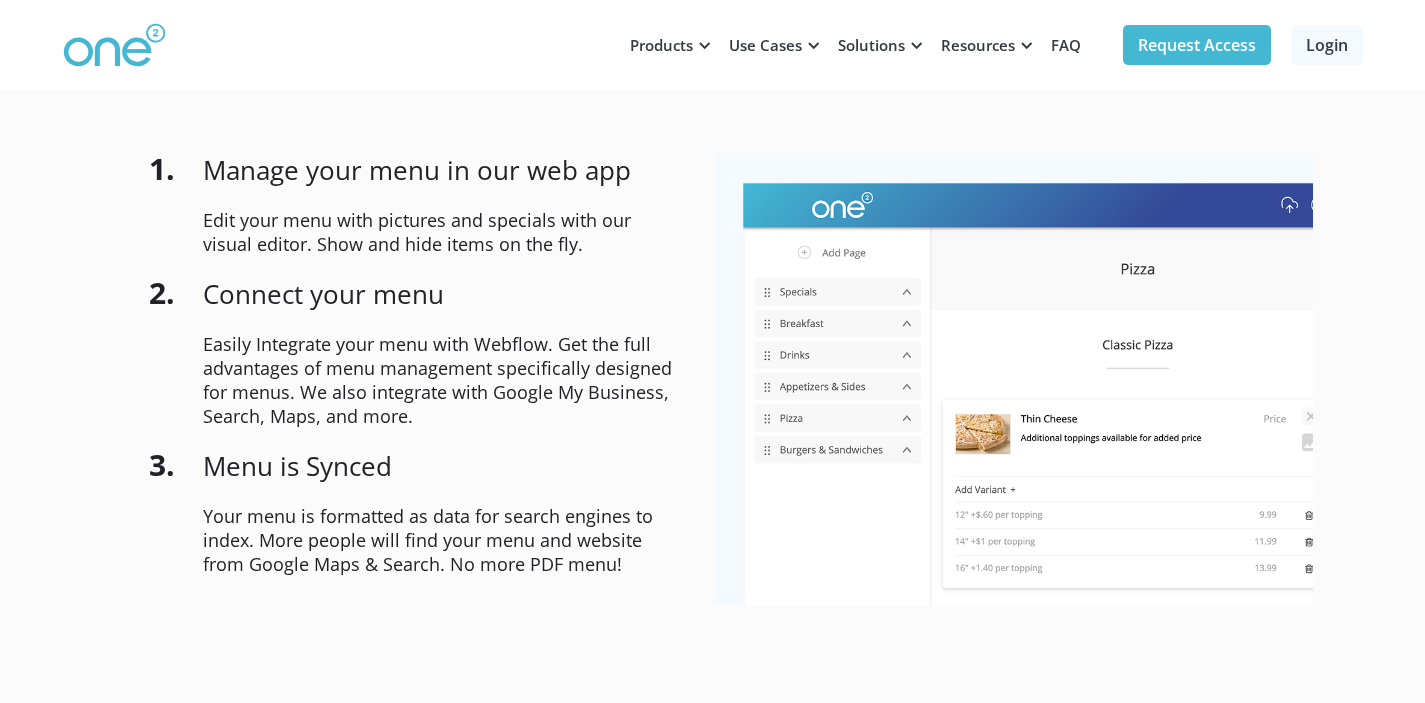 click on "Menu is Synced" at bounding box center [443, 180] 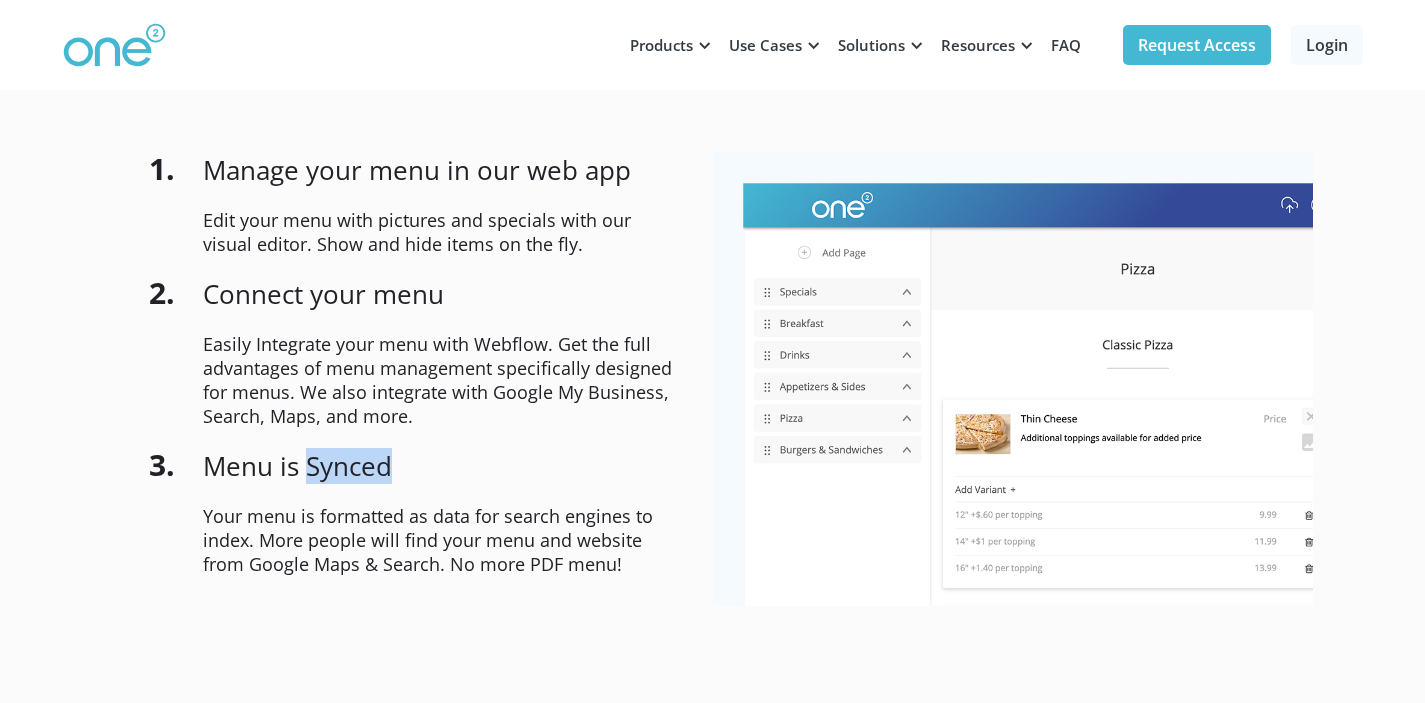 click on "Menu is Synced" at bounding box center [443, 180] 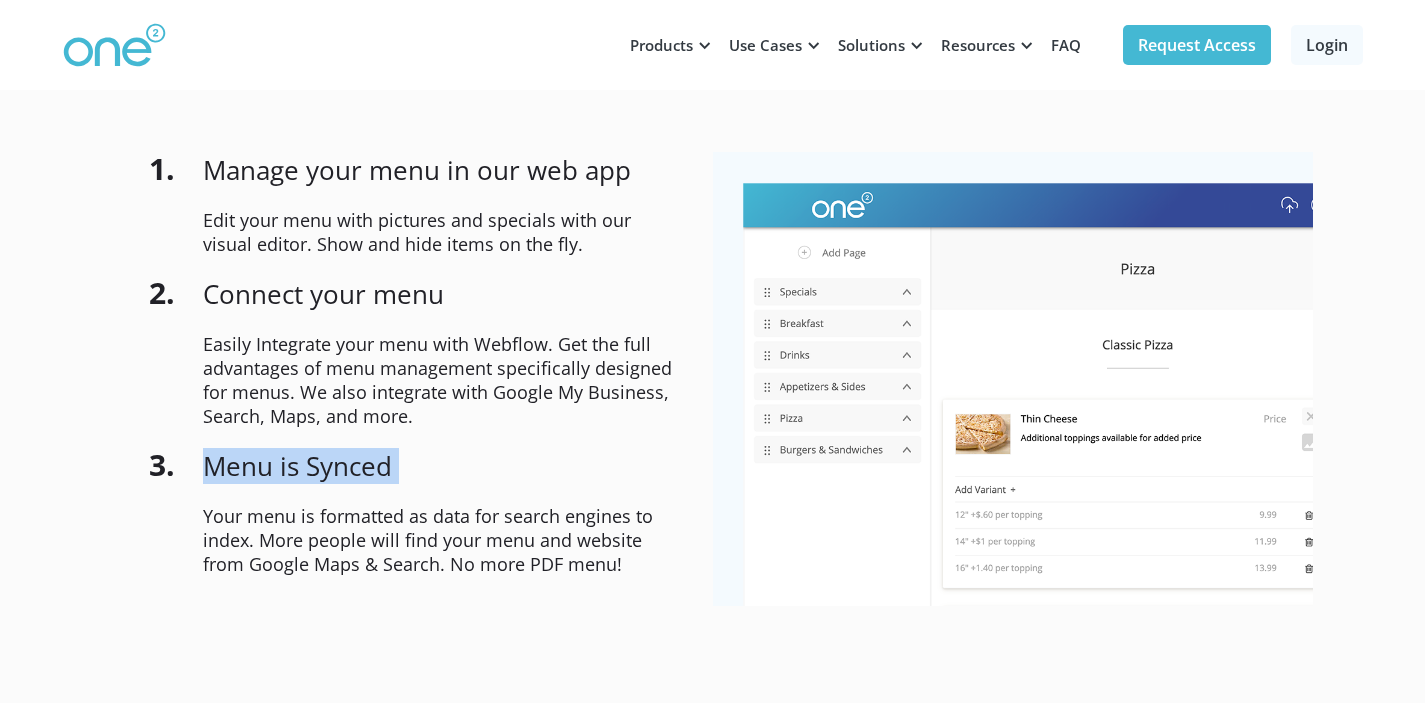 click on "Menu is Synced" at bounding box center (443, 180) 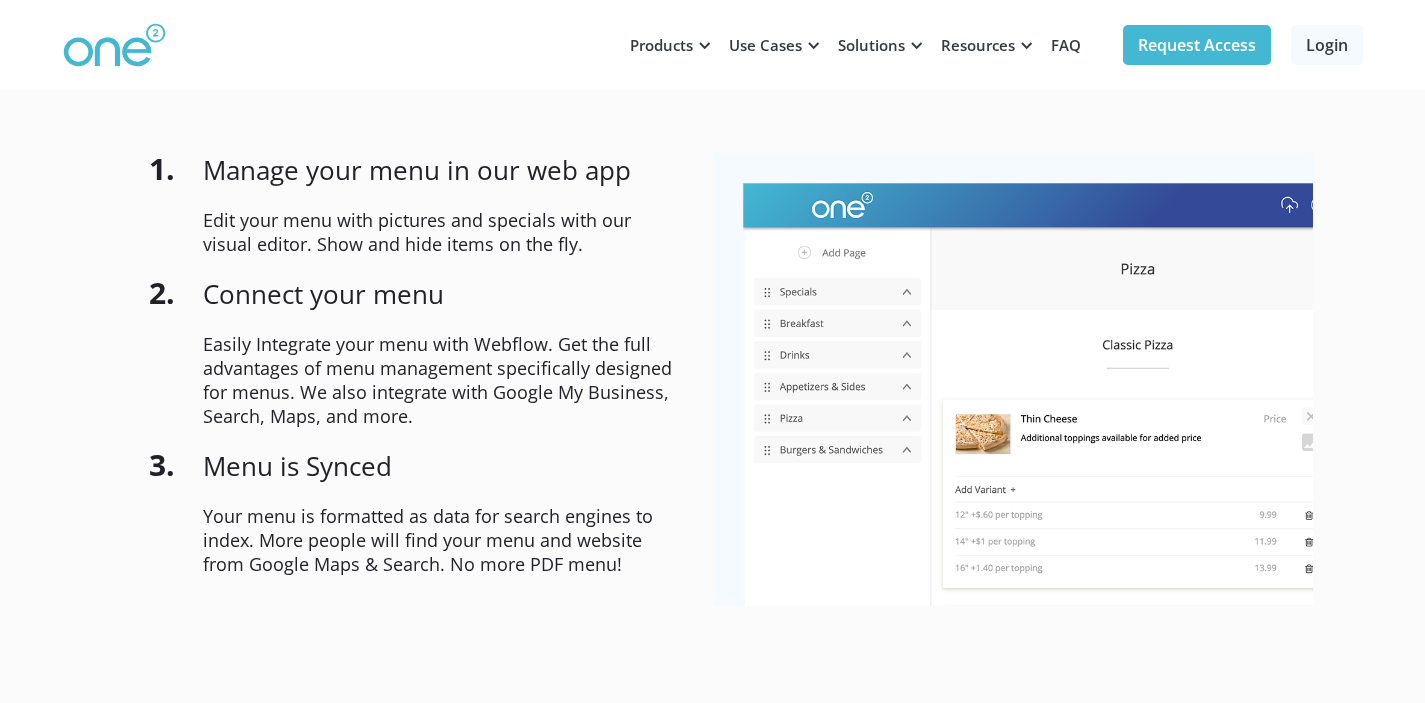 click on "Easily Integrate your menu with Webflow. Get the full advantages of menu management specifically designed for menus. We also integrate with Google My Business, Search, Maps, and more." at bounding box center (443, 232) 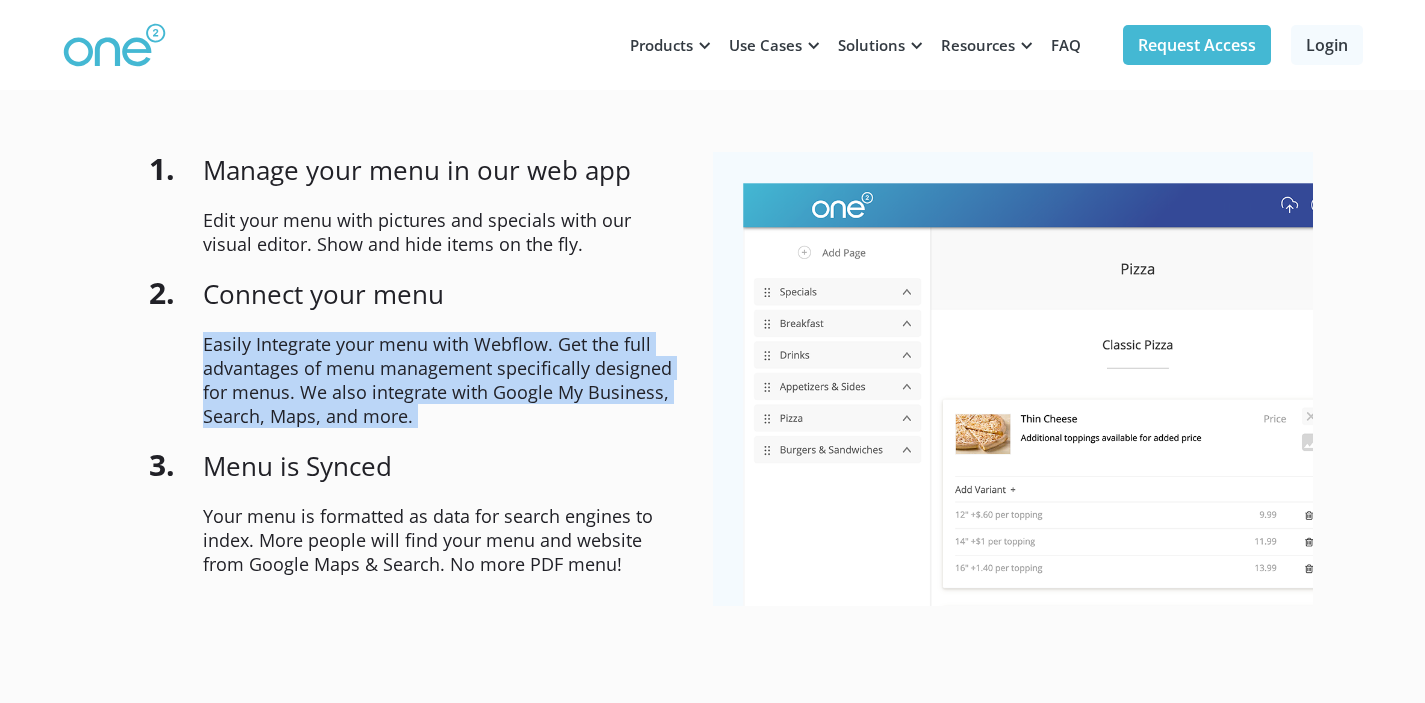 click on "Easily Integrate your menu with Webflow. Get the full advantages of menu management specifically designed for menus. We also integrate with Google My Business, Search, Maps, and more." at bounding box center [443, 232] 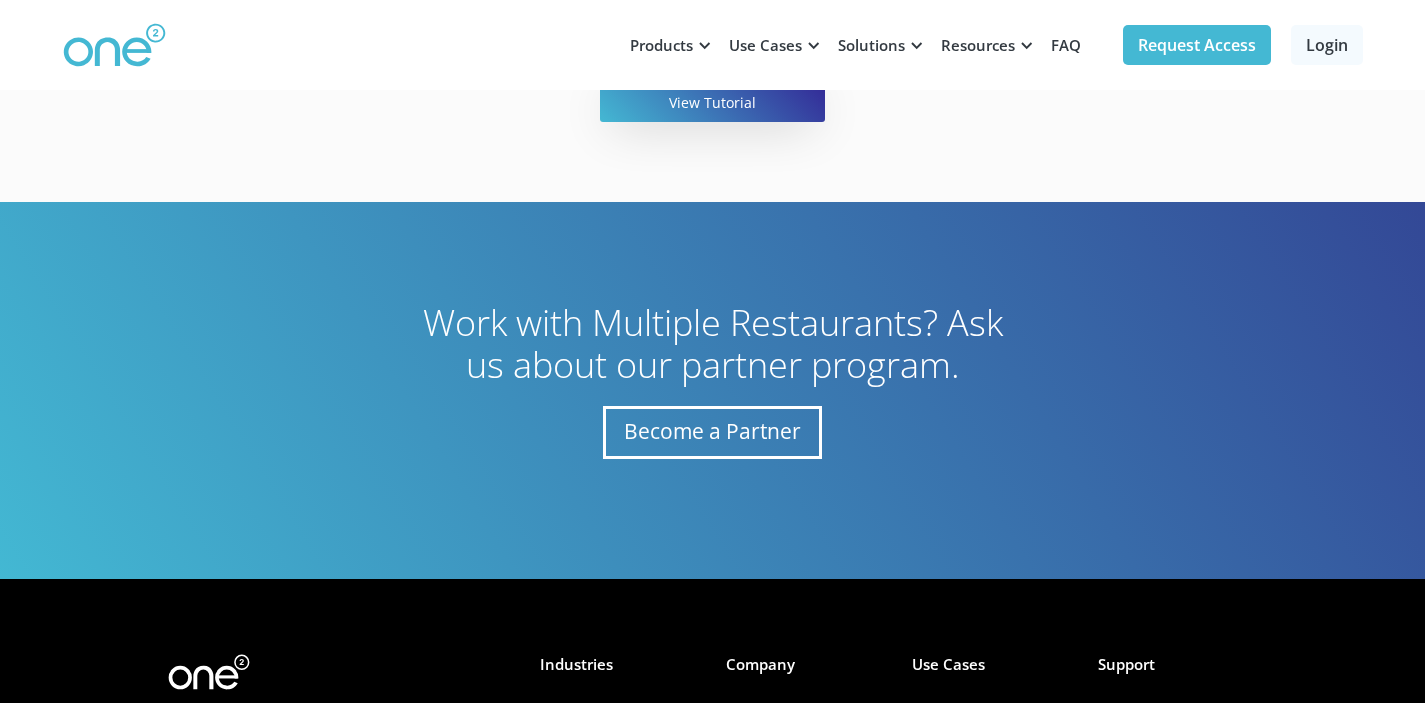 scroll, scrollTop: 4026, scrollLeft: 0, axis: vertical 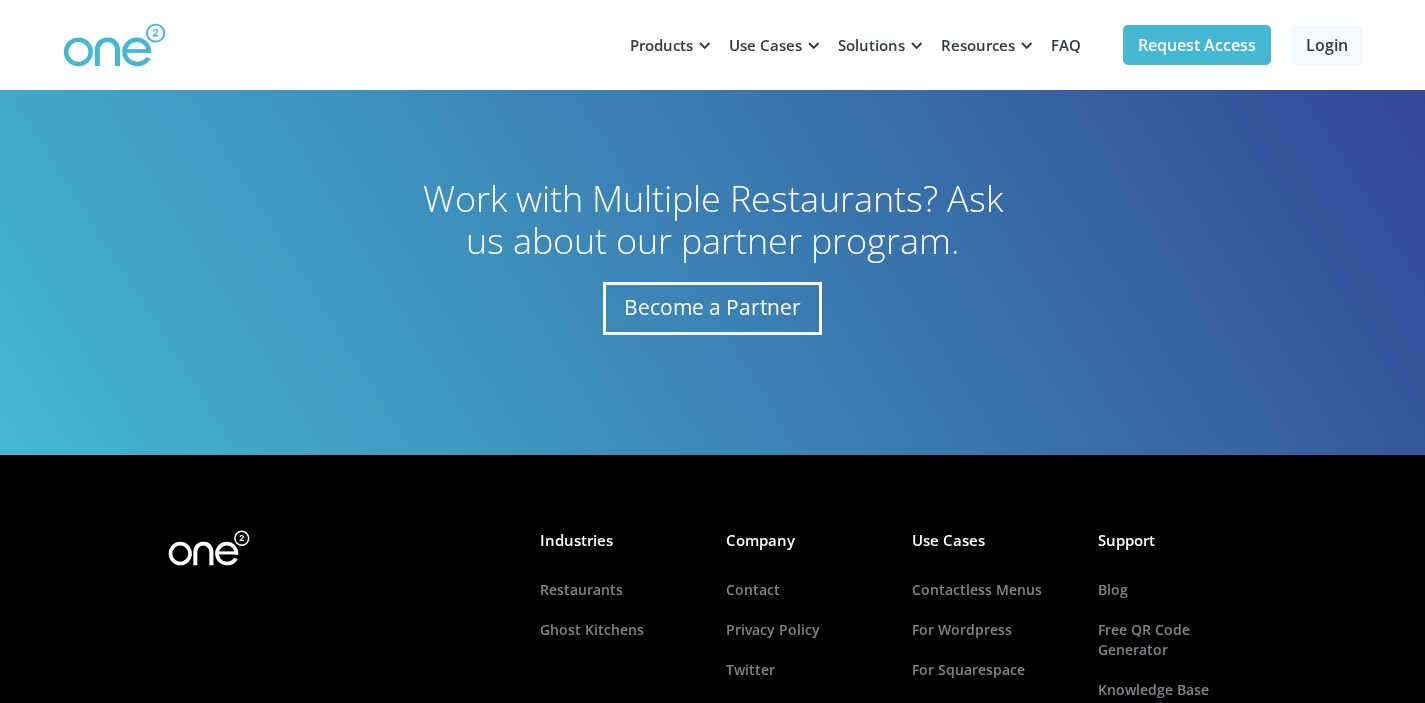 click on "Work with Multiple Restaurants? Ask us about our partner program." at bounding box center (713, 220) 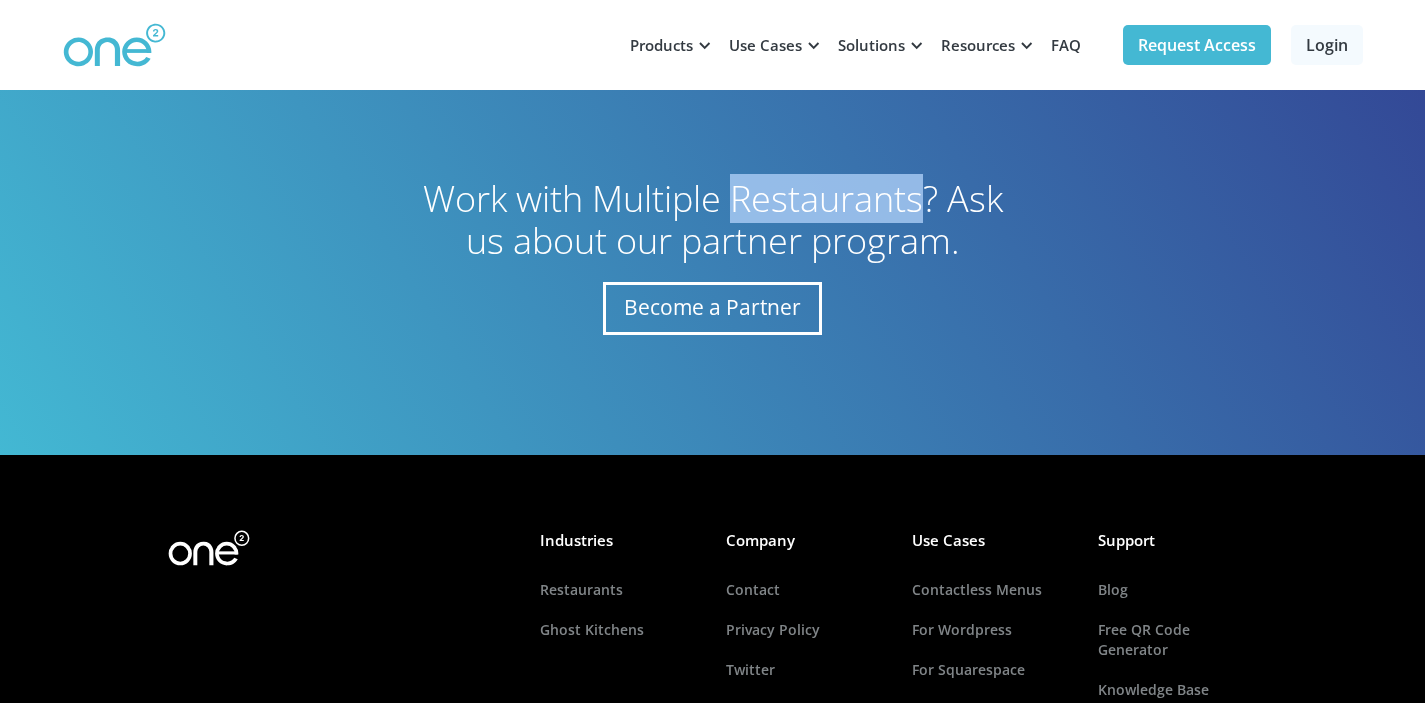 click on "Work with Multiple Restaurants? Ask us about our partner program." at bounding box center (713, 220) 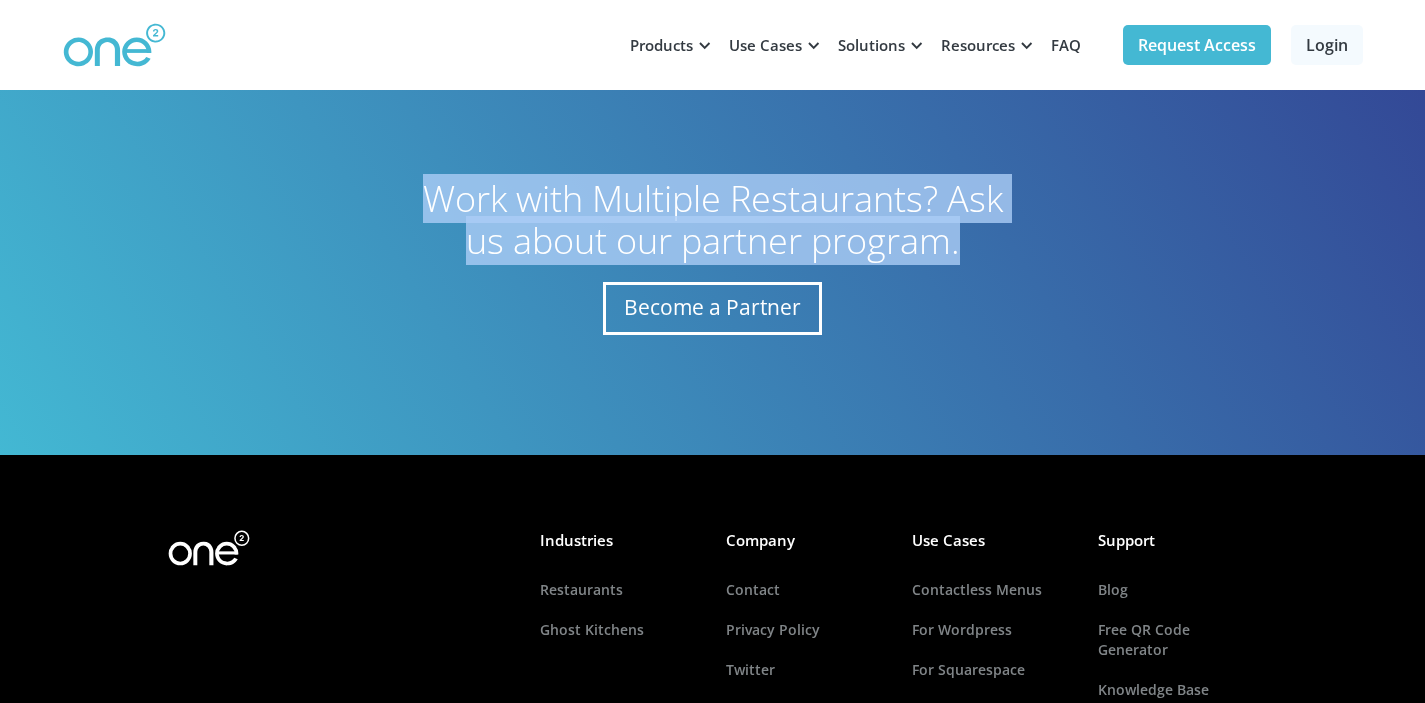 click on "Work with Multiple Restaurants? Ask us about our partner program." at bounding box center (713, 220) 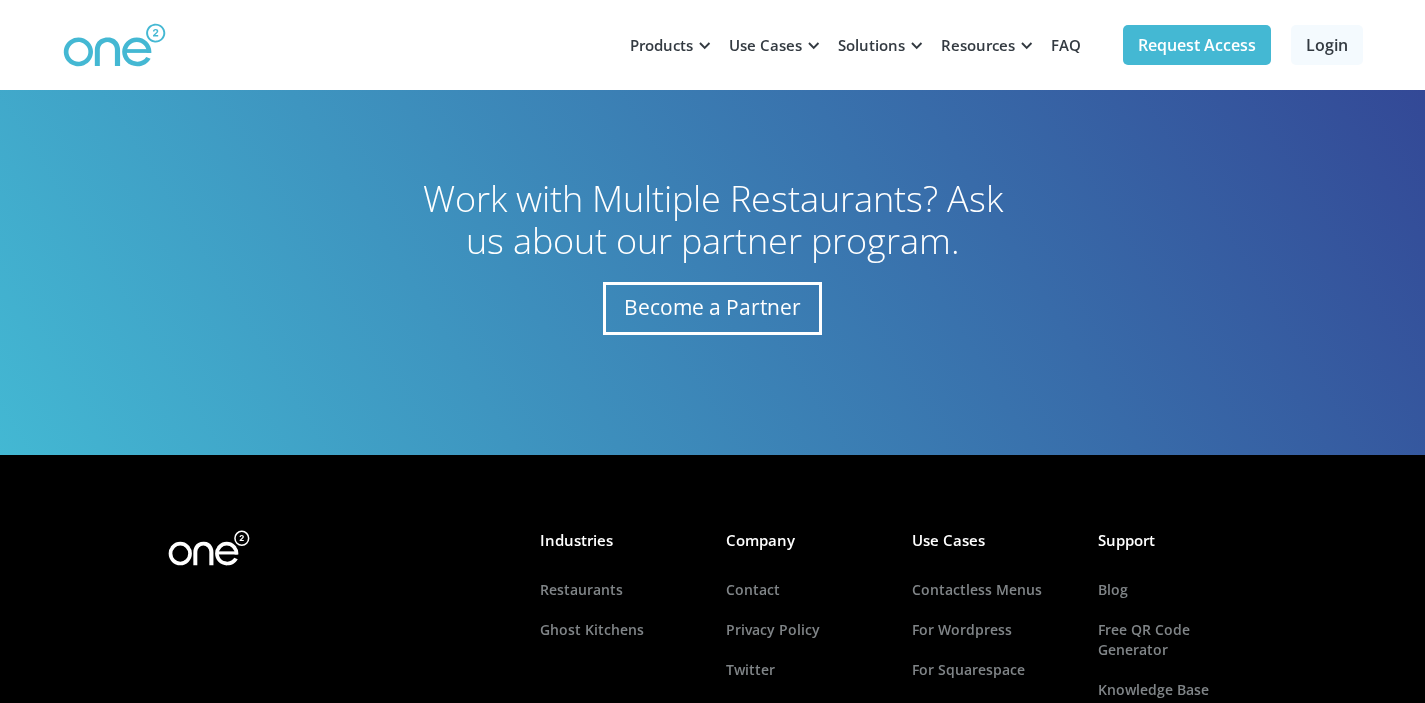 click on "Work with Multiple Restaurants? Ask us about our partner program." at bounding box center (713, 220) 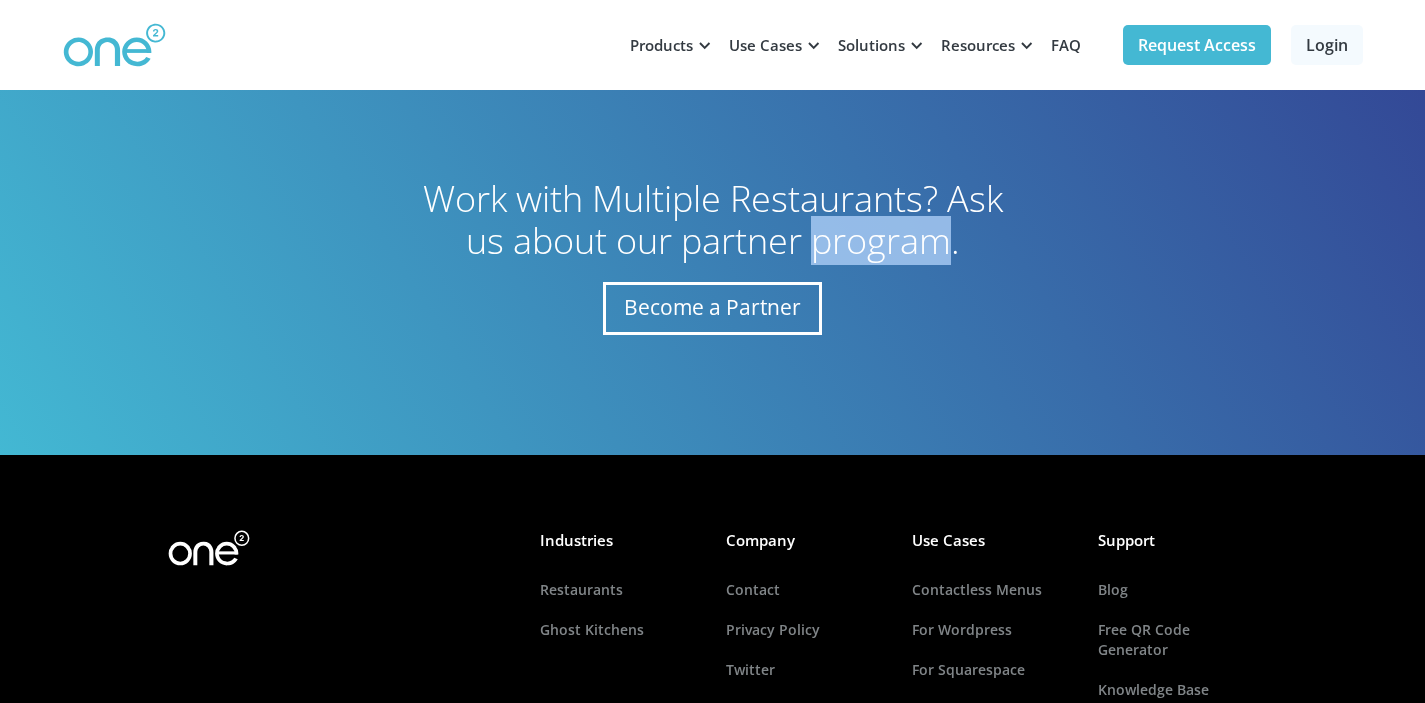 click on "Work with Multiple Restaurants? Ask us about our partner program." at bounding box center (713, 220) 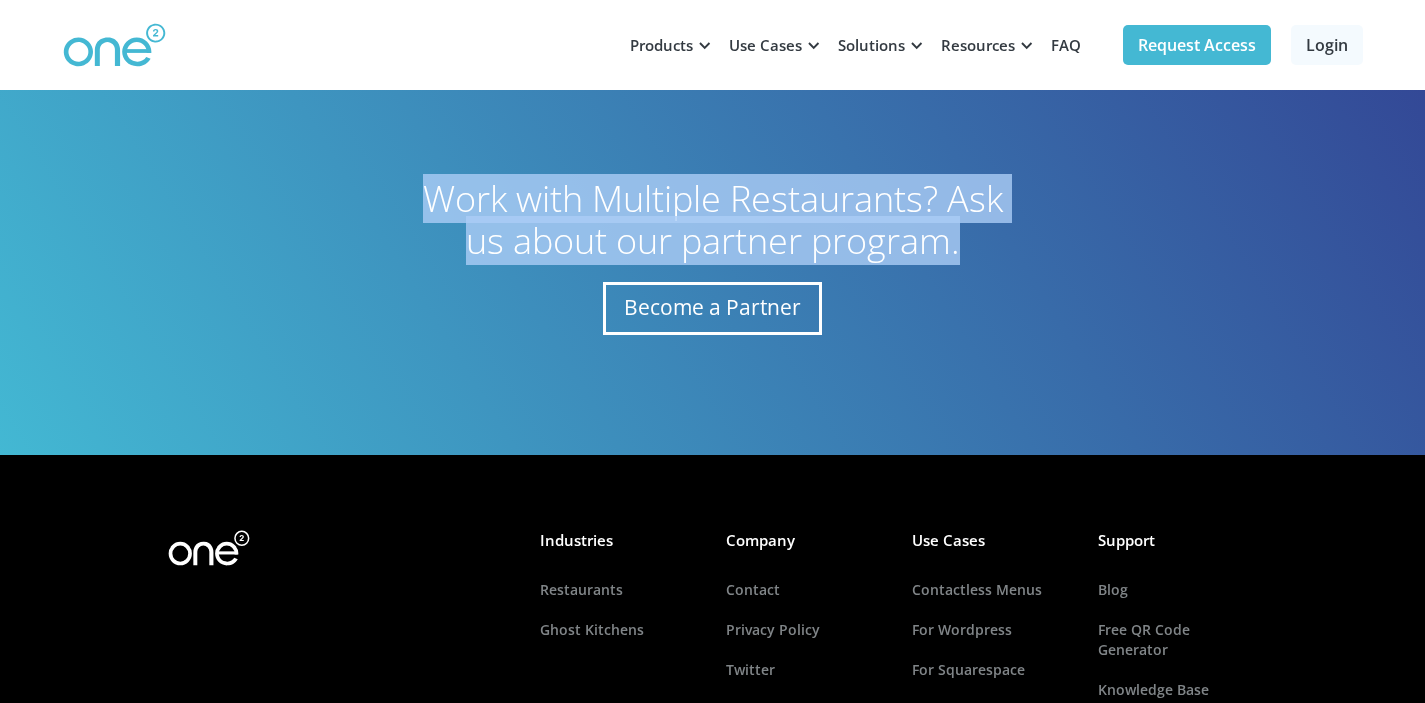 click on "Work with Multiple Restaurants? Ask us about our partner program." at bounding box center (713, 220) 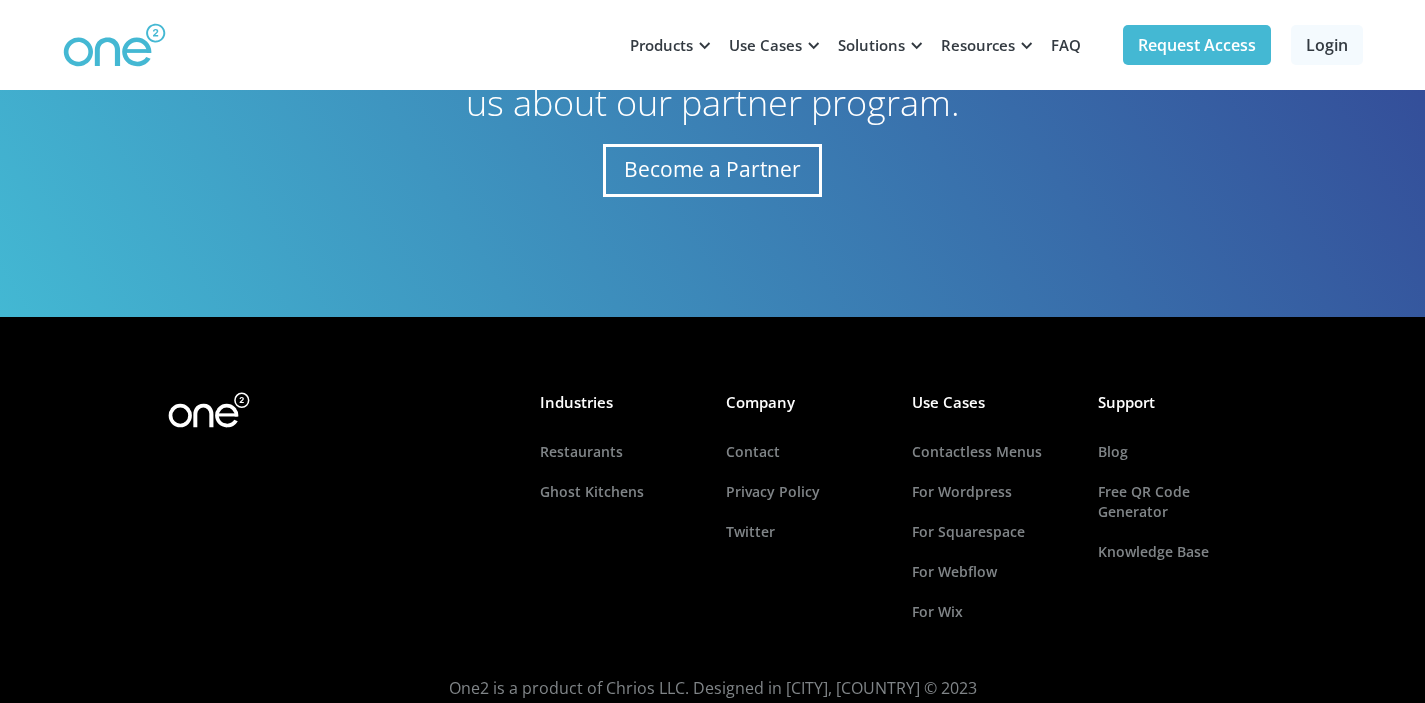 scroll, scrollTop: 4205, scrollLeft: 0, axis: vertical 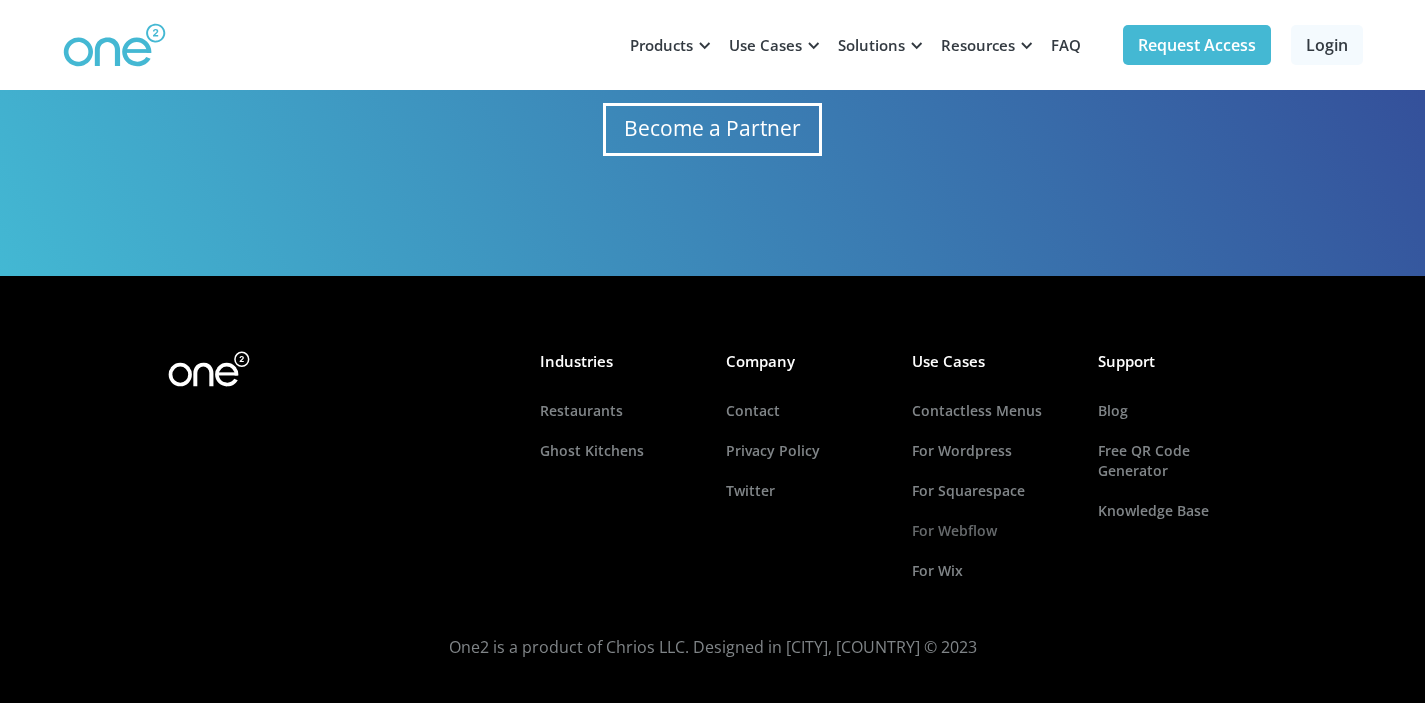 click on "For Webflow" at bounding box center [992, 531] 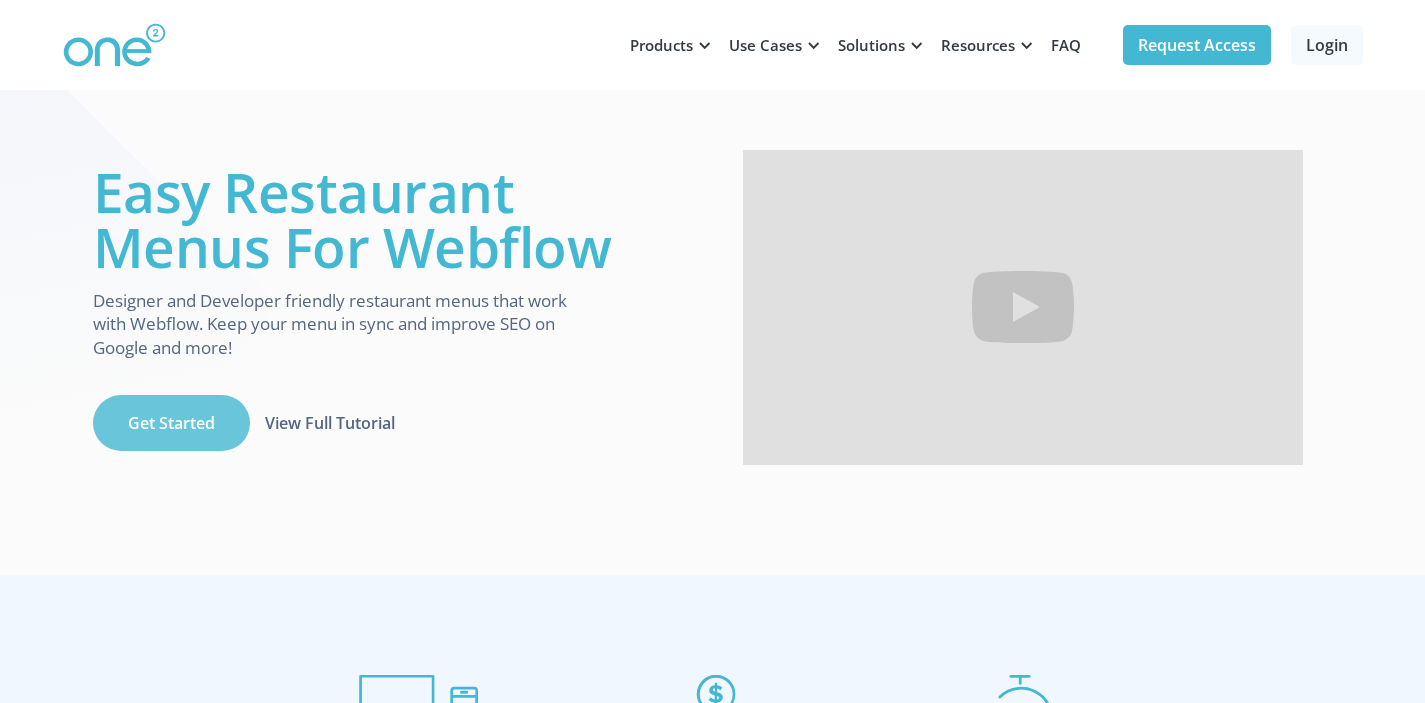 scroll, scrollTop: 60, scrollLeft: 0, axis: vertical 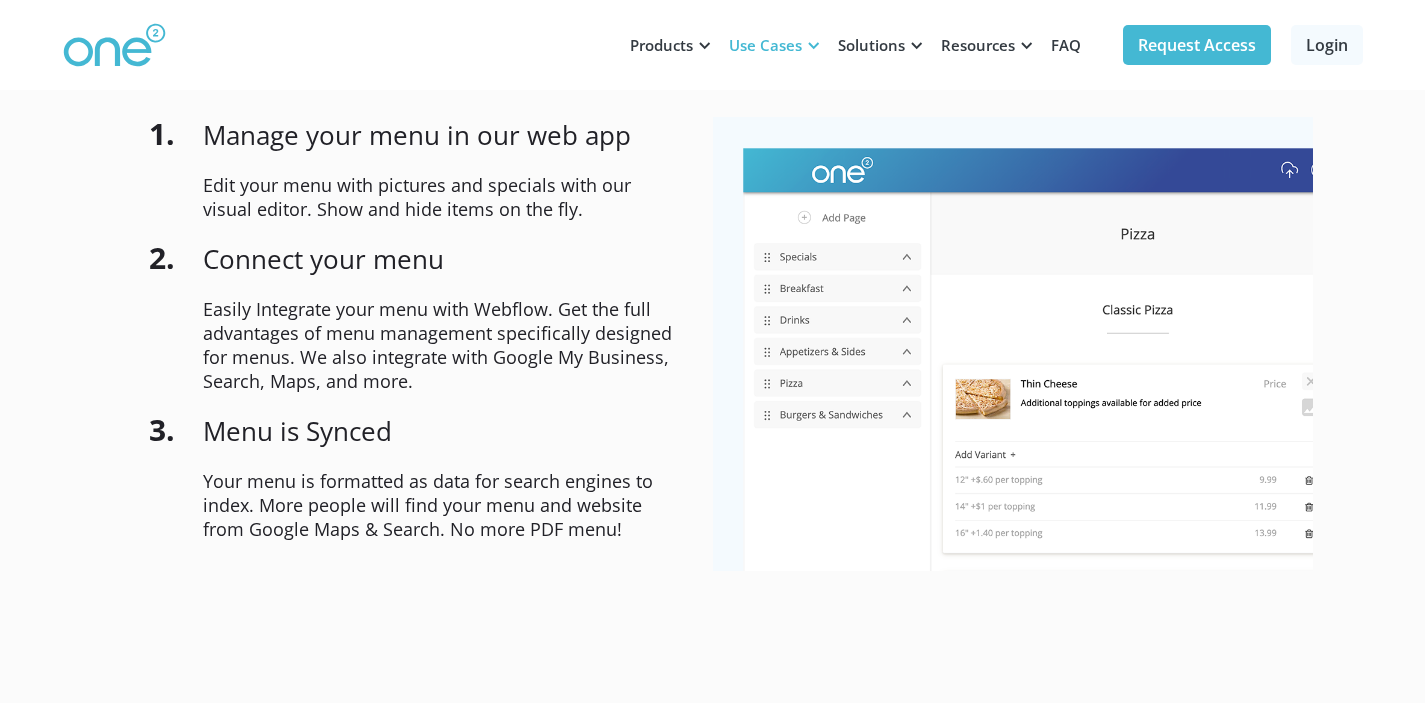 click on "Use Cases" at bounding box center [667, 45] 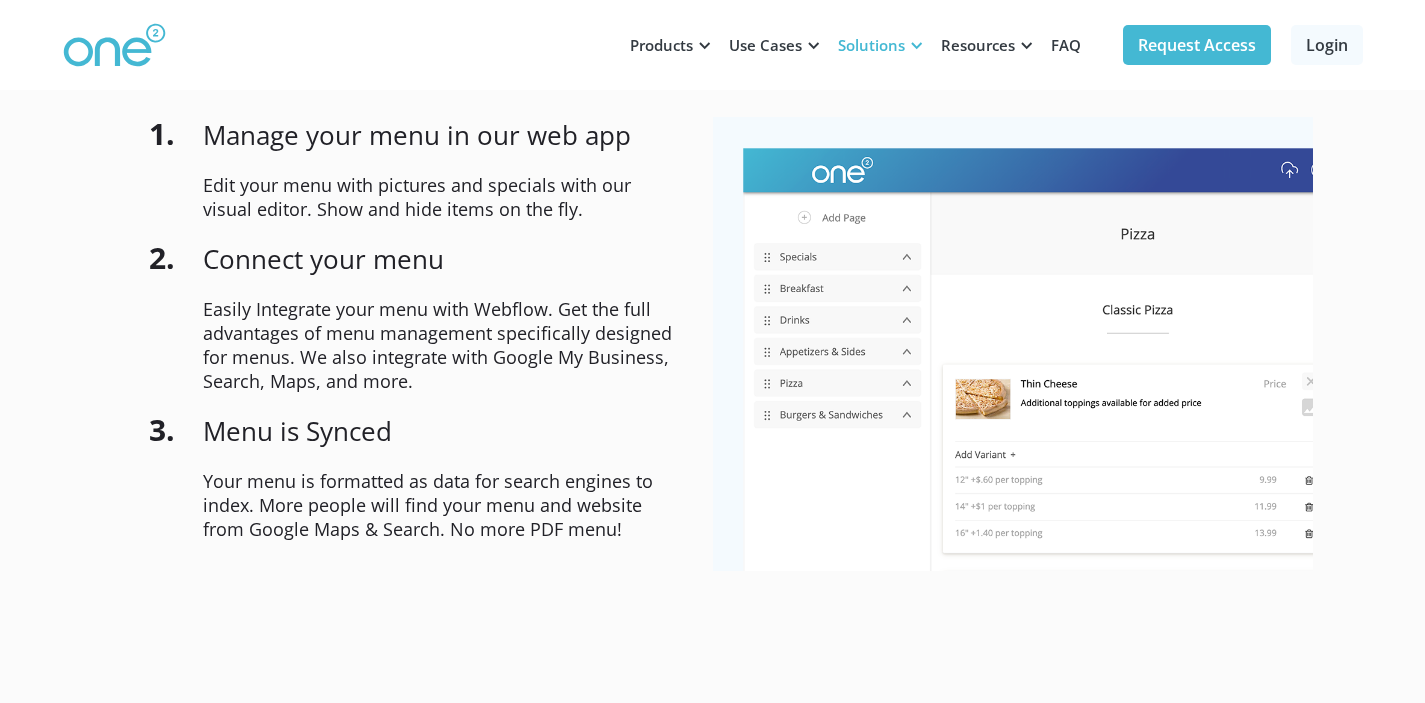 click at bounding box center (704, 45) 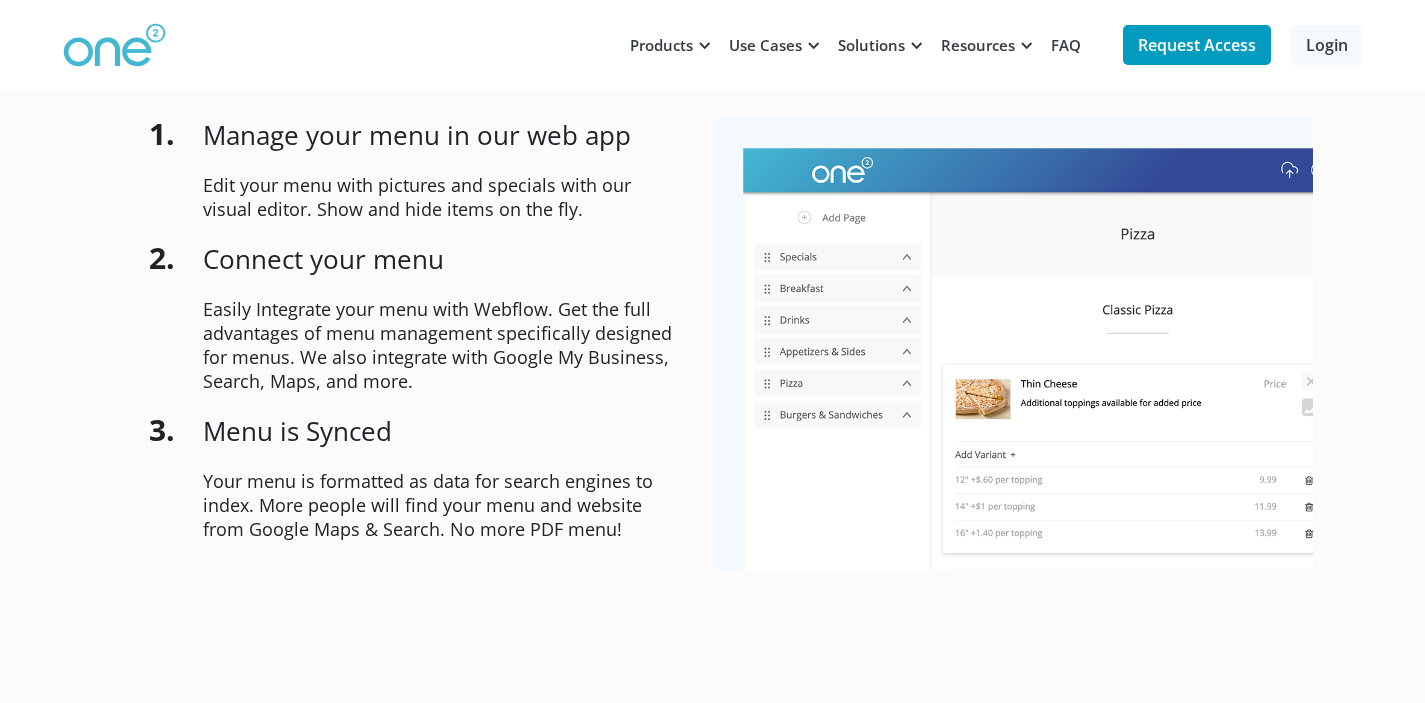 click on "Request Access" at bounding box center [1197, 45] 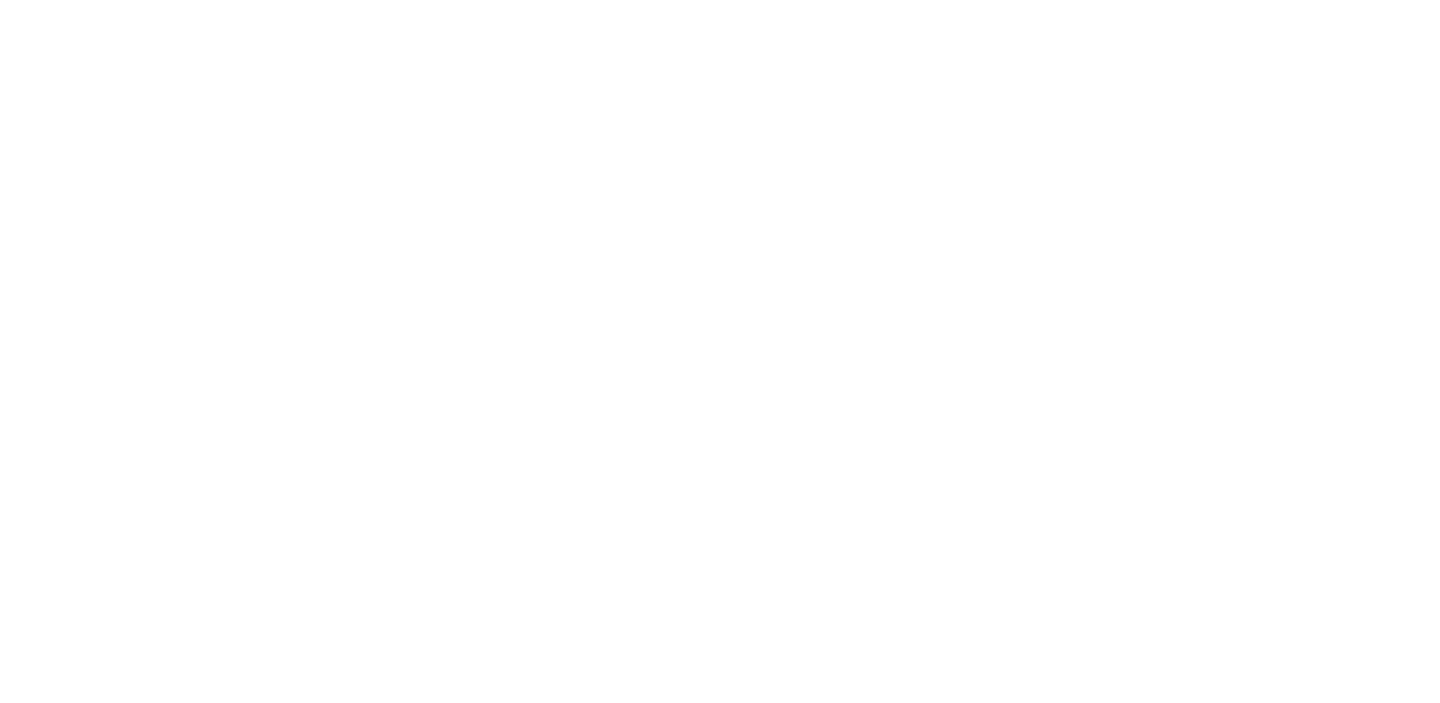 scroll, scrollTop: 0, scrollLeft: 0, axis: both 